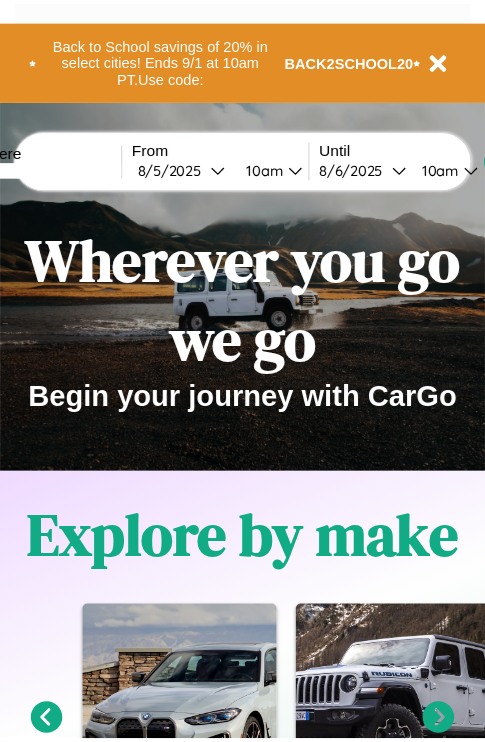 scroll, scrollTop: 0, scrollLeft: 0, axis: both 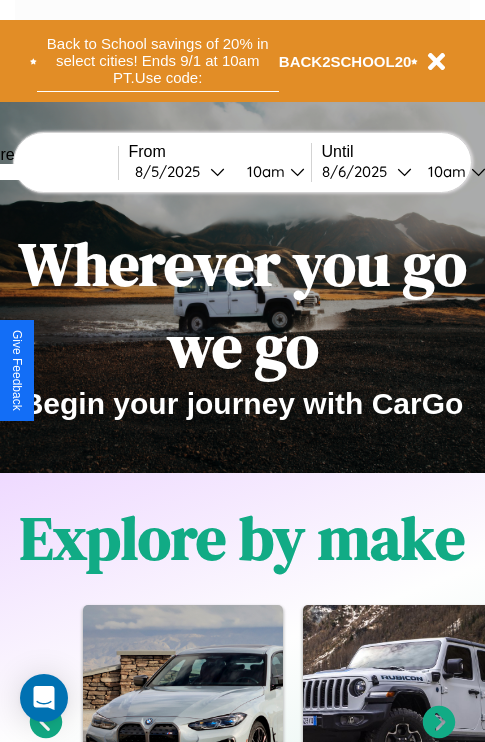 click on "Back to School savings of 20% in select cities! Ends 9/1 at 10am PT.  Use code:" at bounding box center [158, 61] 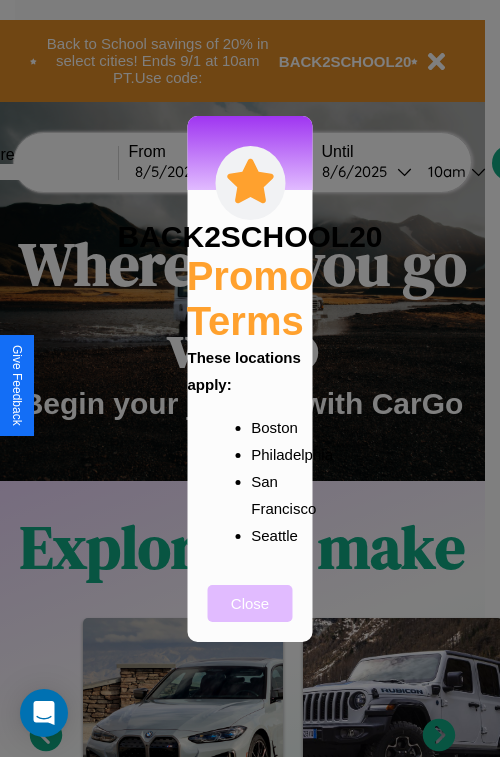 click on "Close" at bounding box center [250, 603] 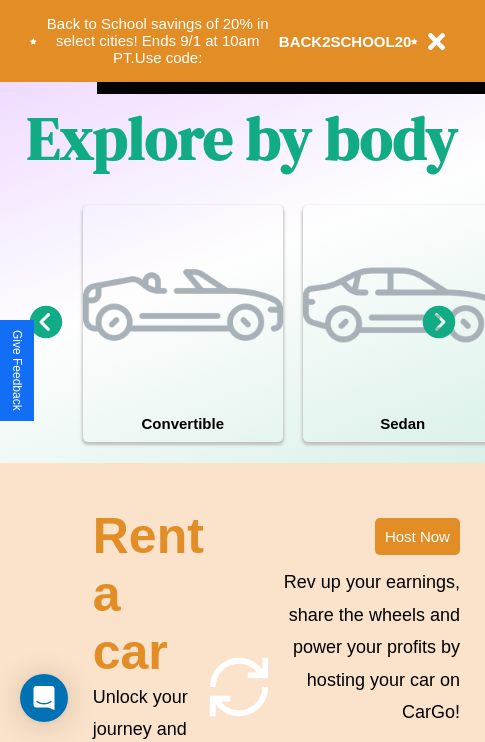 scroll, scrollTop: 1947, scrollLeft: 0, axis: vertical 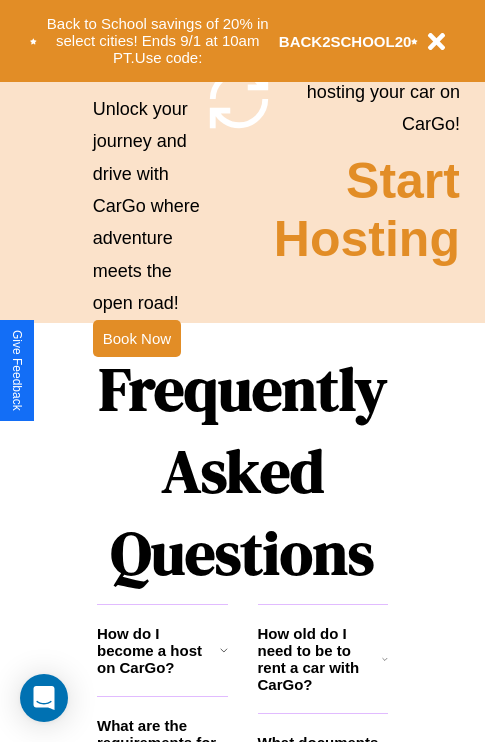 click on "Frequently Asked Questions" at bounding box center [242, 471] 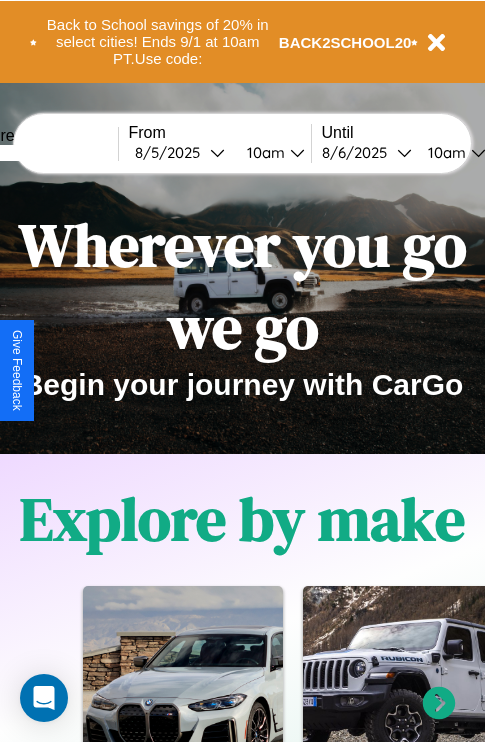 scroll, scrollTop: 0, scrollLeft: 0, axis: both 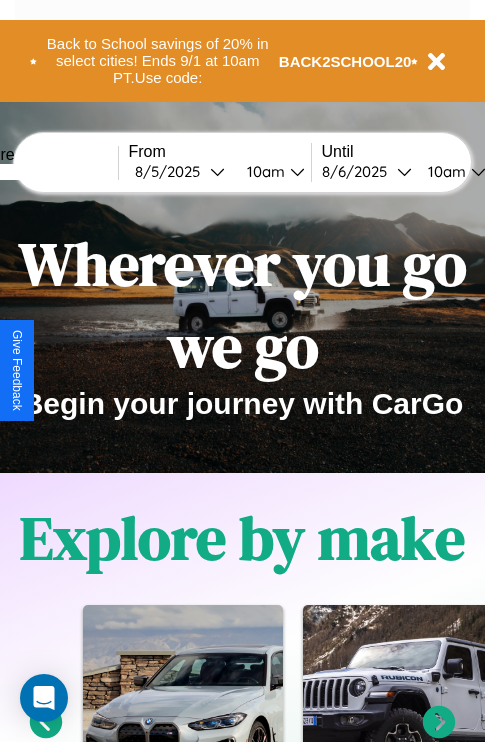 click at bounding box center [43, 172] 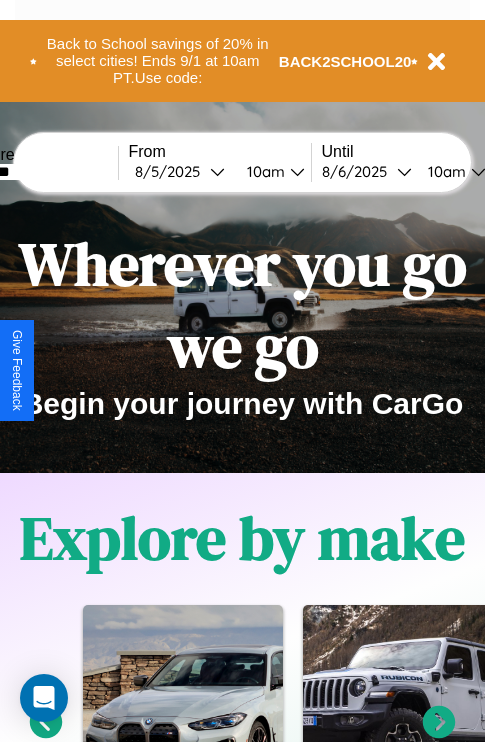 type on "*******" 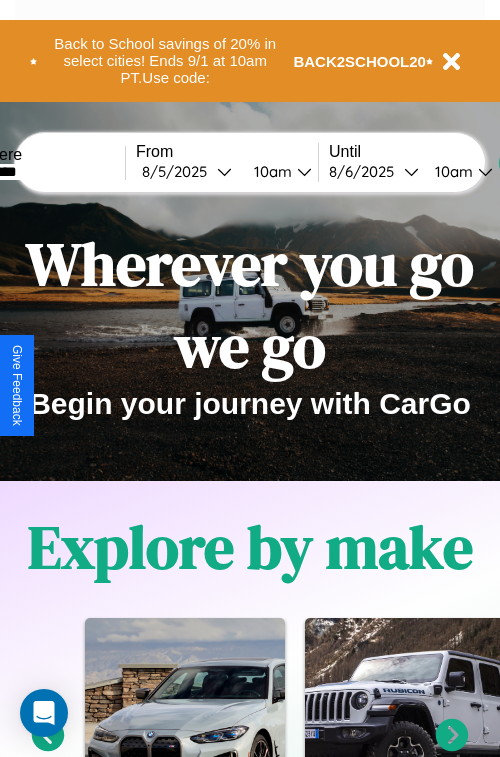 select on "*" 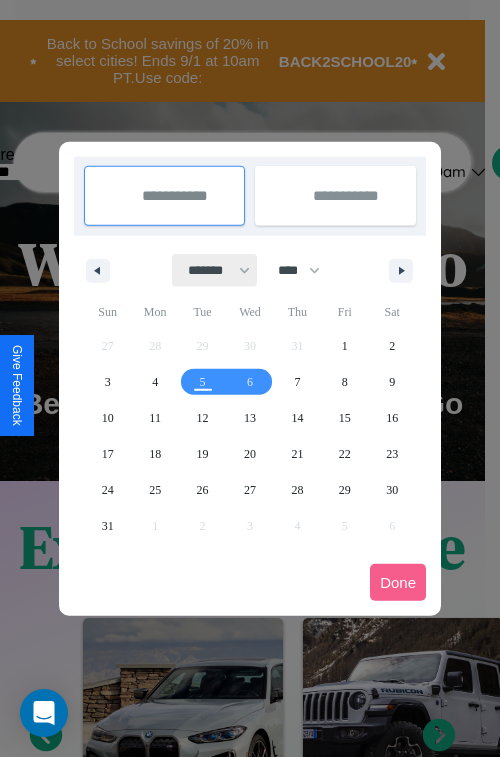 click on "******* ******** ***** ***** *** **** **** ****** ********* ******* ******** ********" at bounding box center [215, 270] 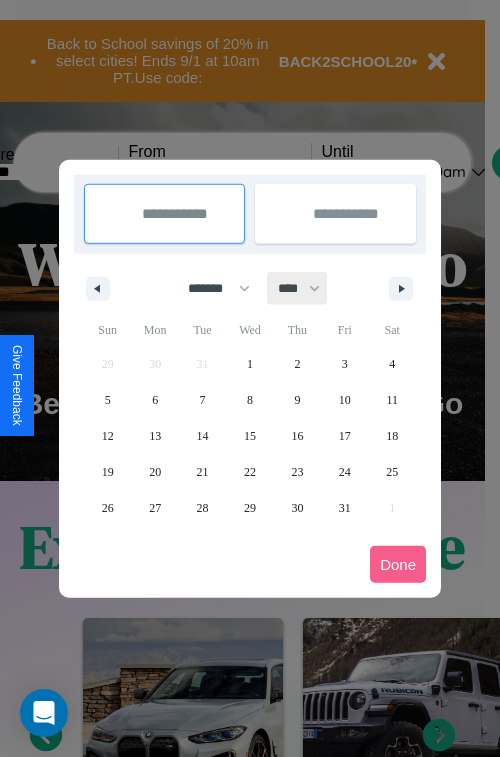 click on "**** **** **** **** **** **** **** **** **** **** **** **** **** **** **** **** **** **** **** **** **** **** **** **** **** **** **** **** **** **** **** **** **** **** **** **** **** **** **** **** **** **** **** **** **** **** **** **** **** **** **** **** **** **** **** **** **** **** **** **** **** **** **** **** **** **** **** **** **** **** **** **** **** **** **** **** **** **** **** **** **** **** **** **** **** **** **** **** **** **** **** **** **** **** **** **** **** **** **** **** **** **** **** **** **** **** **** **** **** **** **** **** **** **** **** **** **** **** **** **** ****" at bounding box center [298, 288] 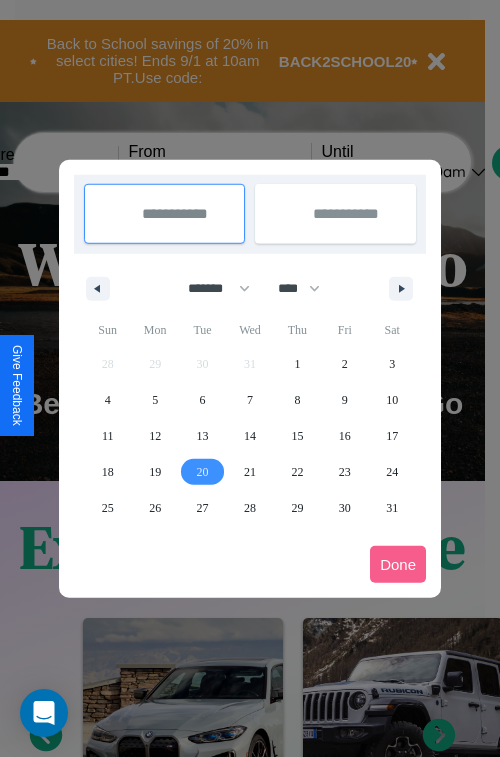 click on "20" at bounding box center [203, 472] 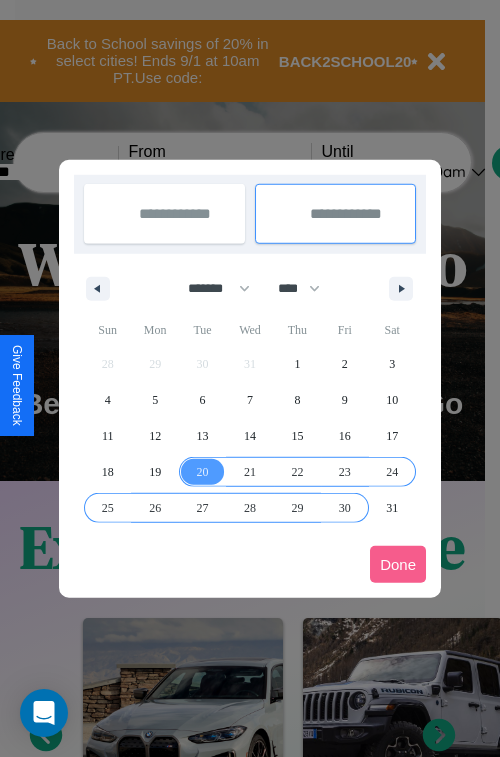 click on "30" at bounding box center (345, 508) 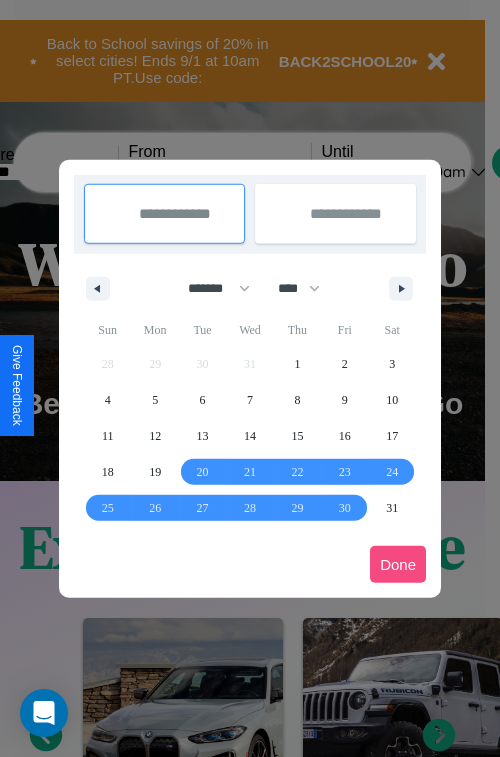 click on "Done" at bounding box center (398, 564) 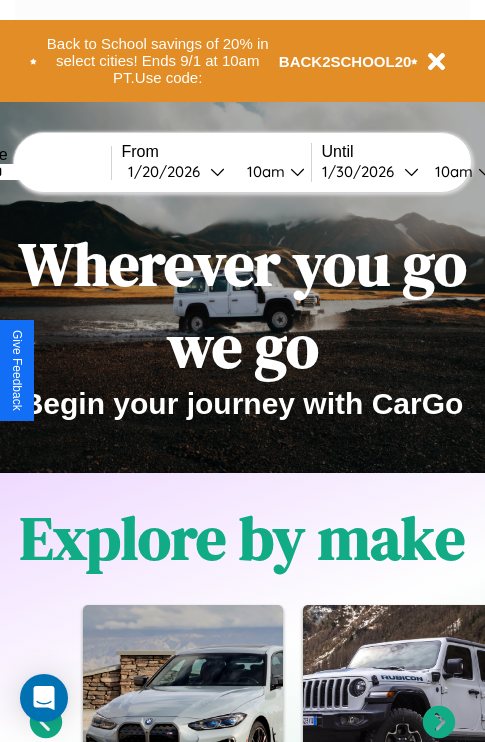 scroll, scrollTop: 0, scrollLeft: 75, axis: horizontal 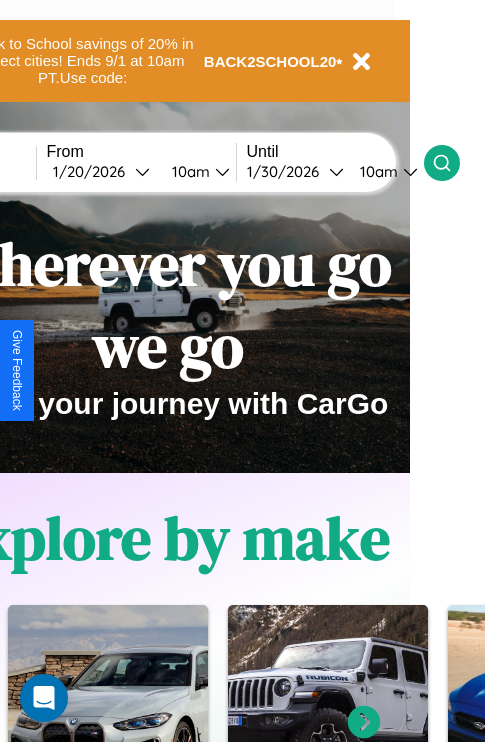 click 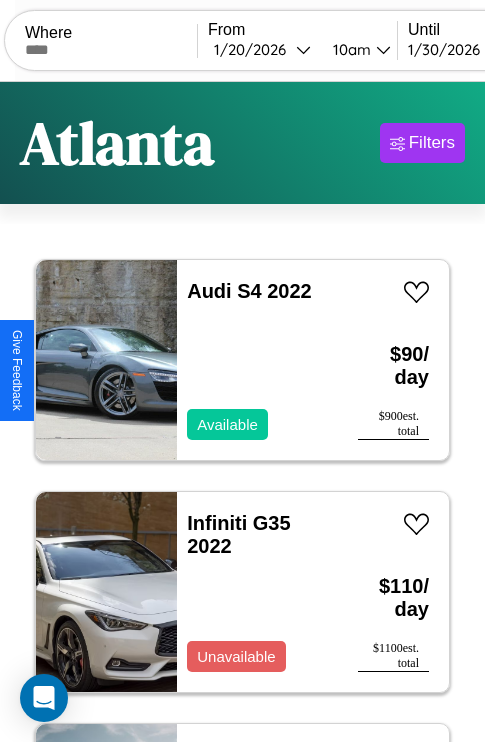 scroll, scrollTop: 79, scrollLeft: 0, axis: vertical 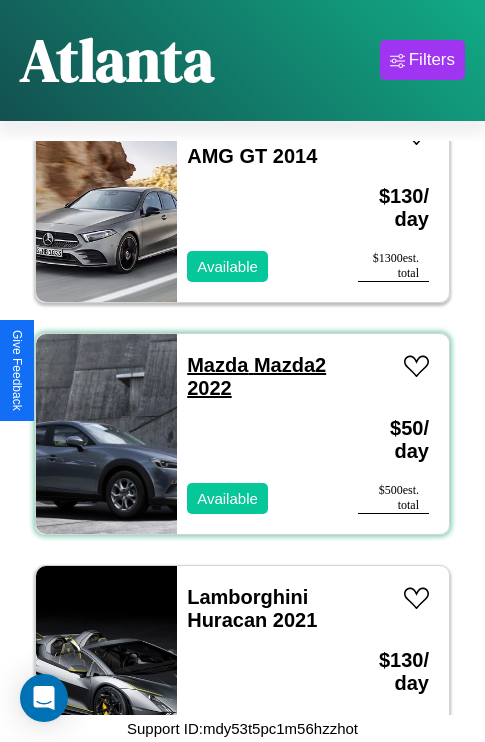 click on "Mazda   Mazda2   2022" at bounding box center [256, 376] 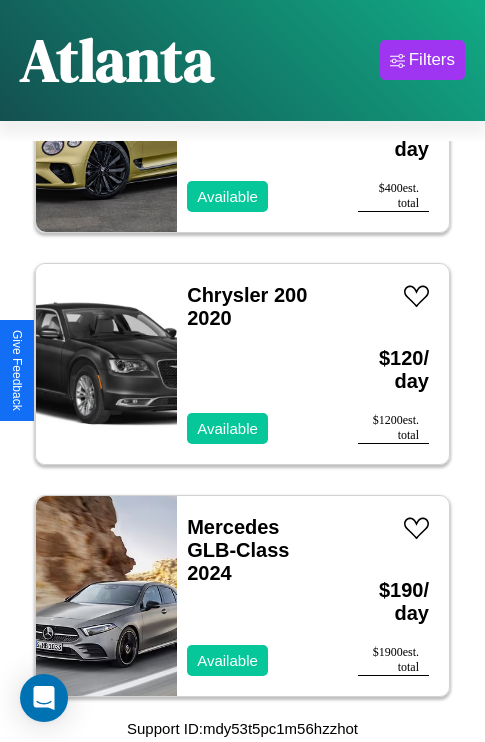 scroll, scrollTop: 6571, scrollLeft: 0, axis: vertical 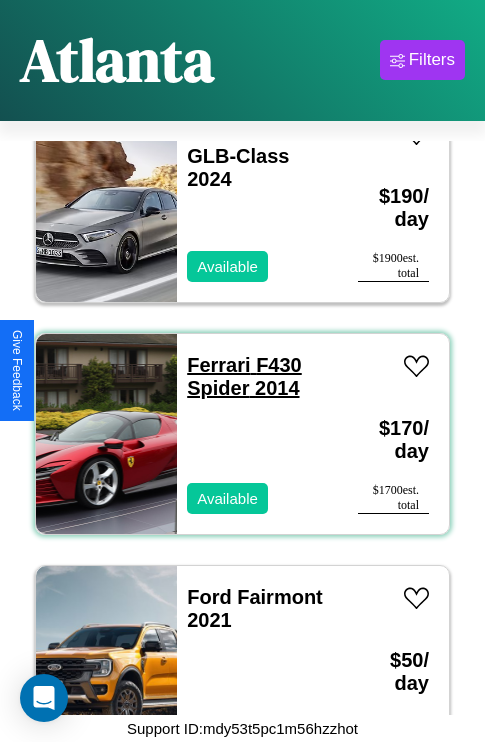 click on "Ferrari   F430 Spider   2014" at bounding box center [244, 376] 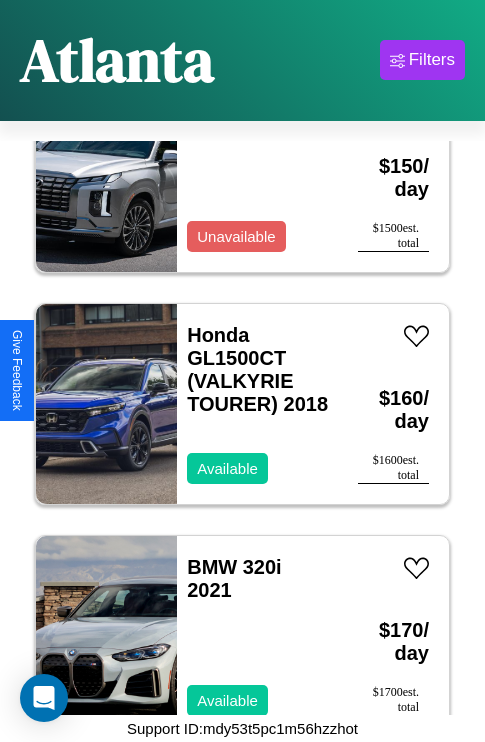 scroll, scrollTop: 8659, scrollLeft: 0, axis: vertical 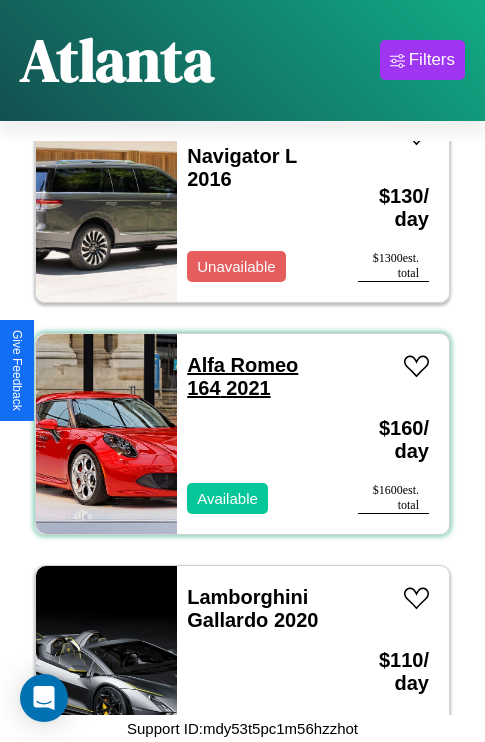 click on "Alfa Romeo   164   2021" at bounding box center (242, 376) 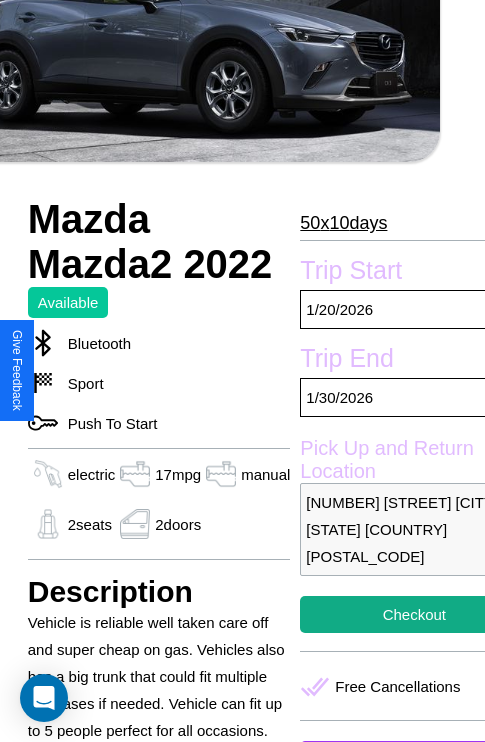 scroll, scrollTop: 497, scrollLeft: 80, axis: both 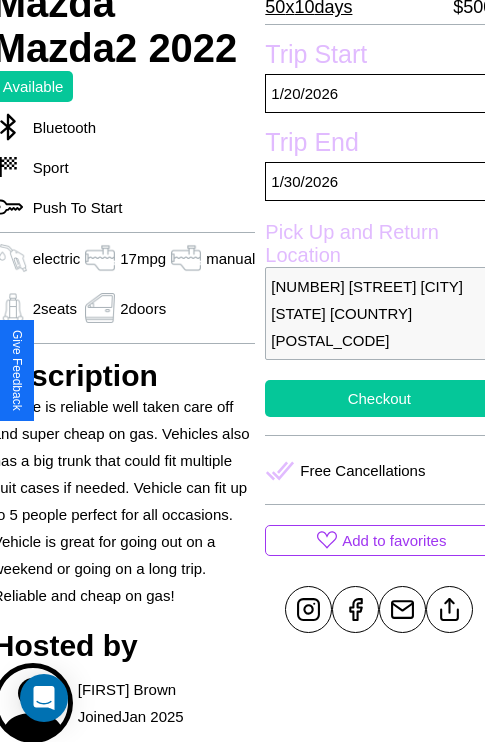 click on "Checkout" at bounding box center (379, 398) 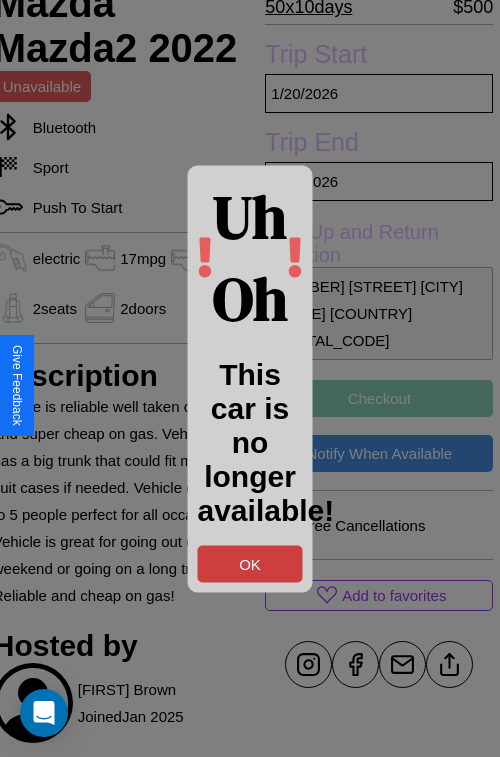 click on "OK" at bounding box center [250, 563] 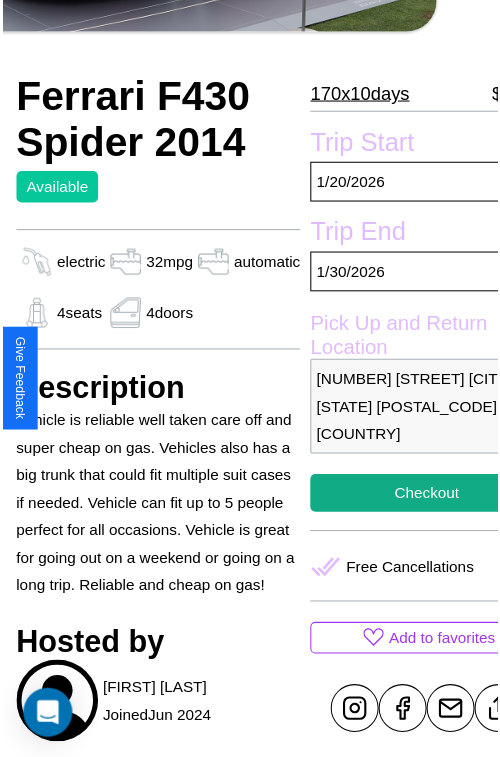 scroll, scrollTop: 600, scrollLeft: 96, axis: both 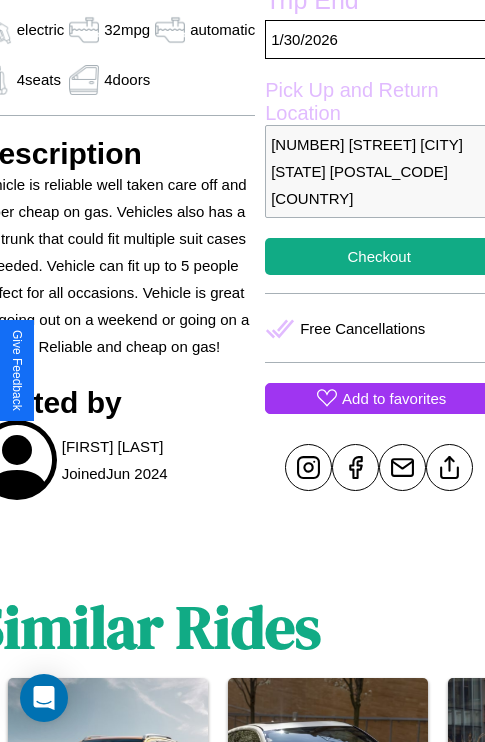 click on "Add to favorites" at bounding box center (394, 398) 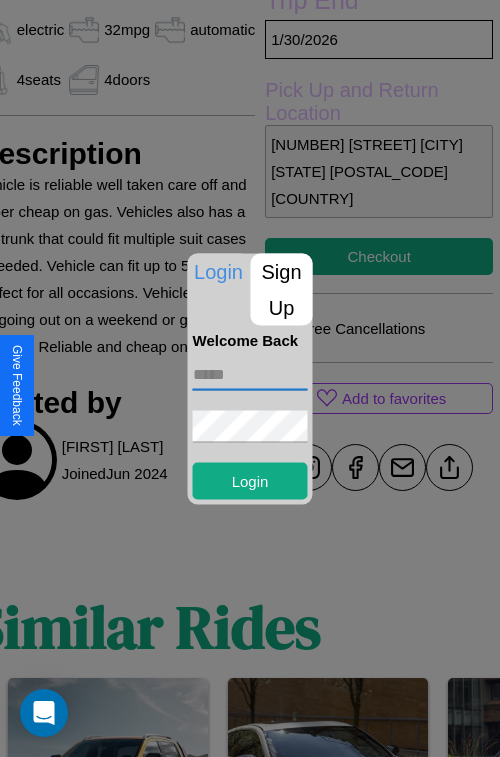 click at bounding box center (250, 374) 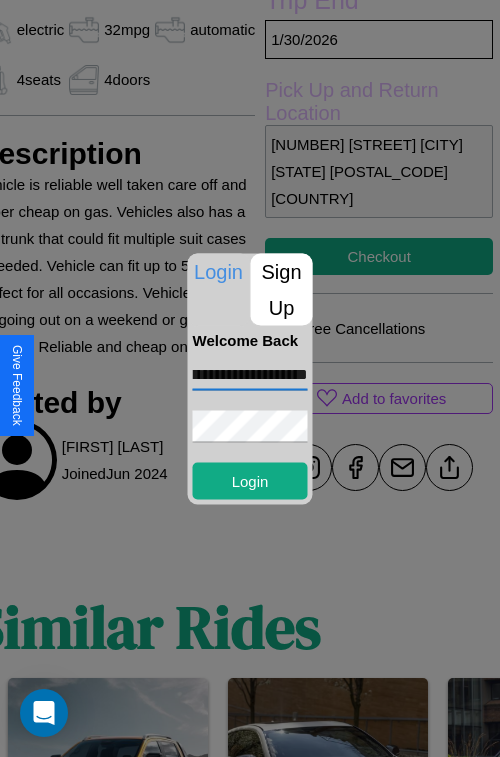 scroll, scrollTop: 0, scrollLeft: 55, axis: horizontal 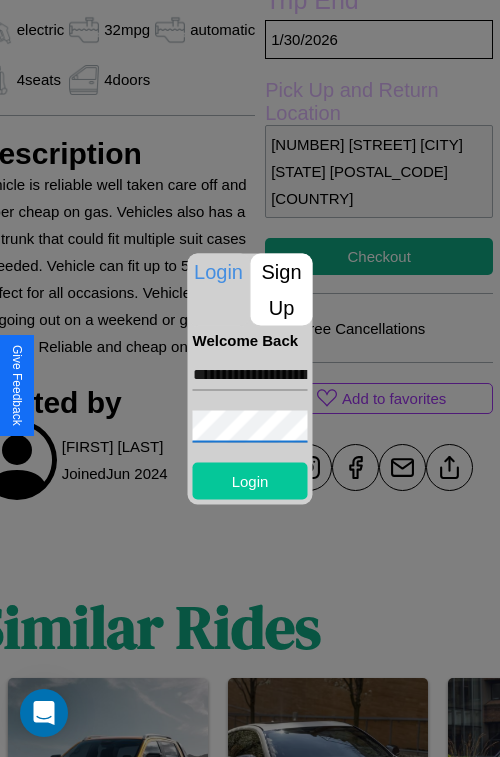 click on "Login" at bounding box center (250, 480) 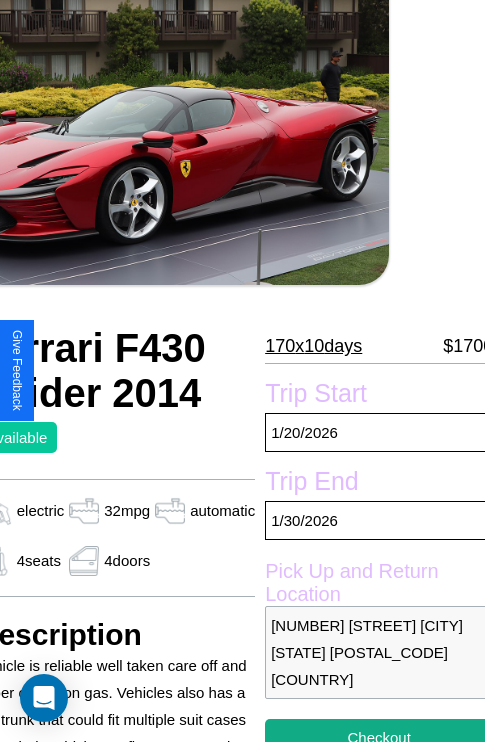 scroll, scrollTop: 95, scrollLeft: 96, axis: both 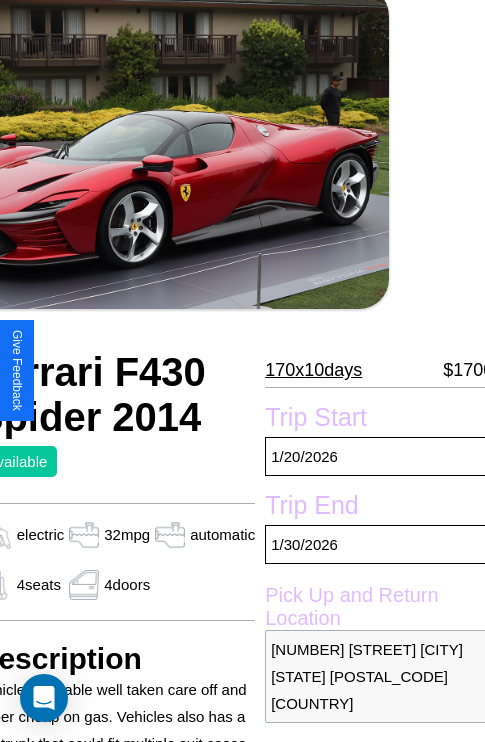 click on "170  x  10  days" at bounding box center [313, 370] 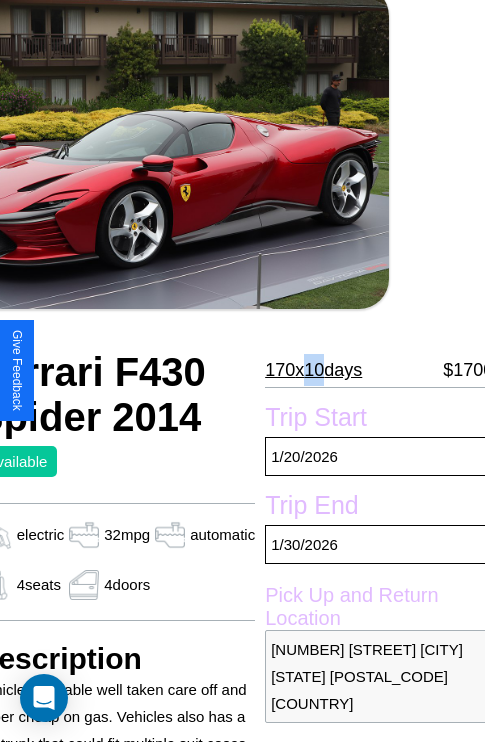 click on "170  x  10  days" at bounding box center (313, 370) 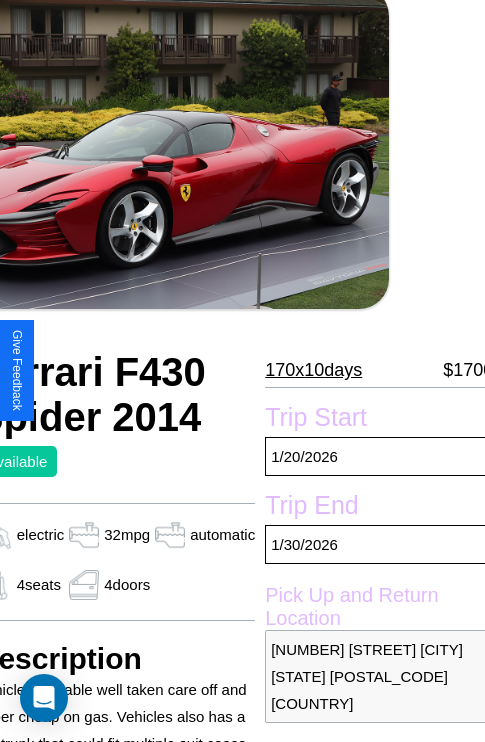 click on "170  x  10  days" at bounding box center (313, 370) 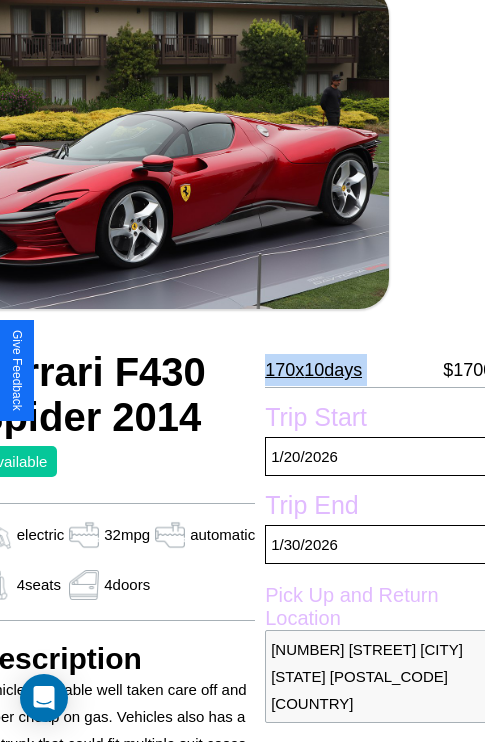 click on "170  x  10  days" at bounding box center (313, 370) 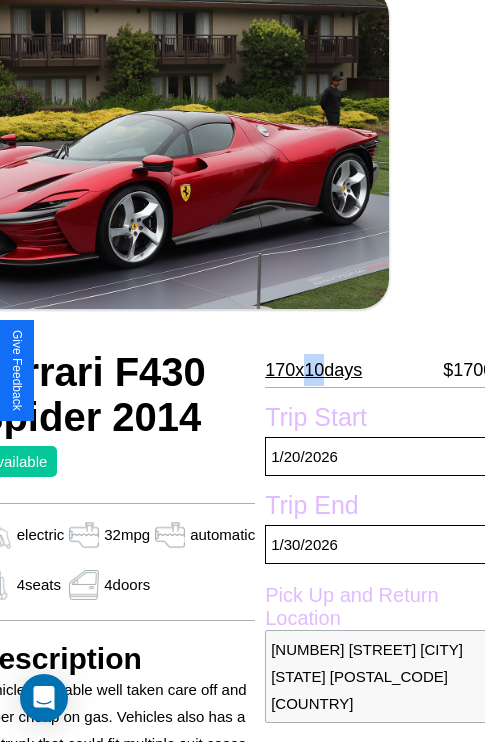 click on "170  x  10  days" at bounding box center [313, 370] 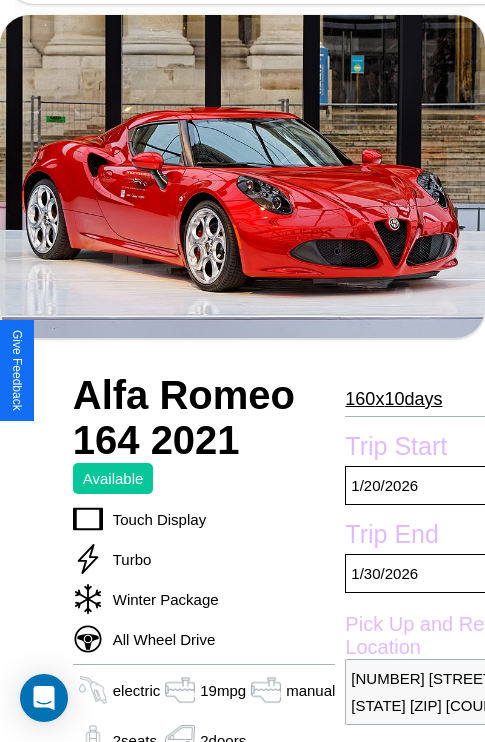 scroll, scrollTop: 94, scrollLeft: 0, axis: vertical 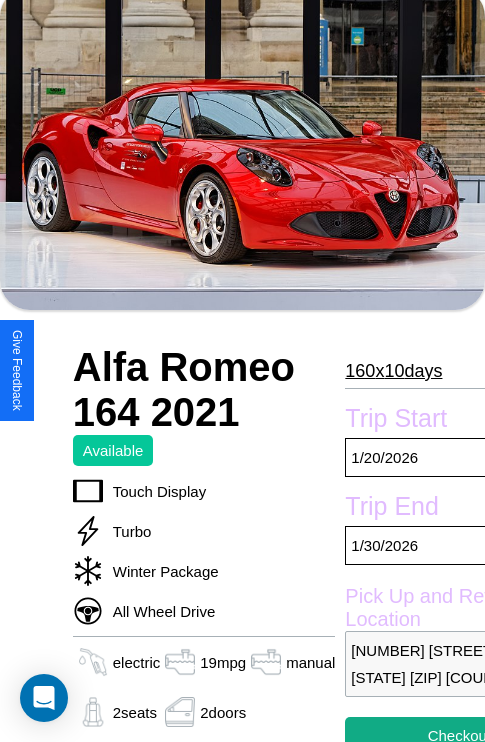 click on "[NUMBER] x [NUMBER] days" at bounding box center (393, 371) 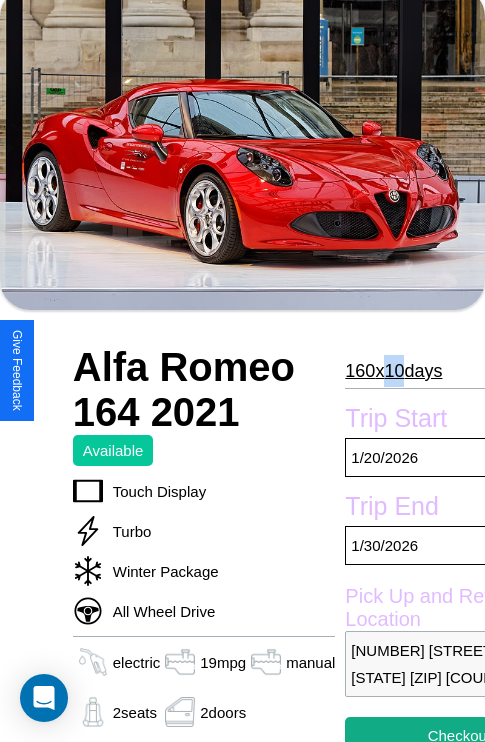 click on "[NUMBER] x [NUMBER] days" at bounding box center (393, 371) 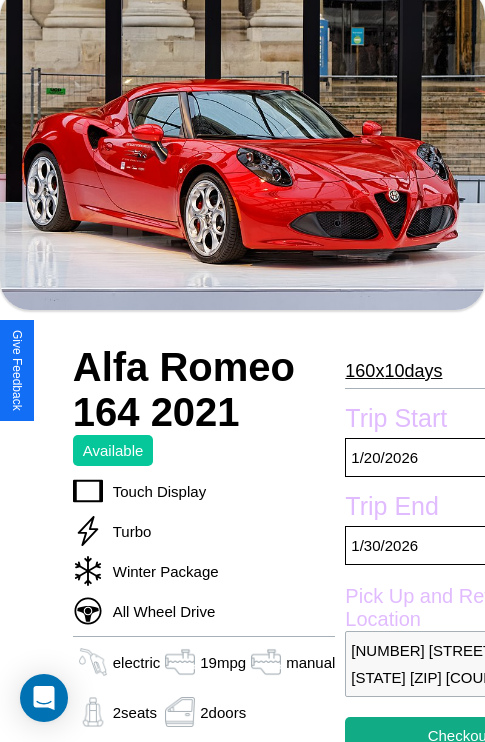click on "[NUMBER] x [NUMBER] days" at bounding box center (393, 371) 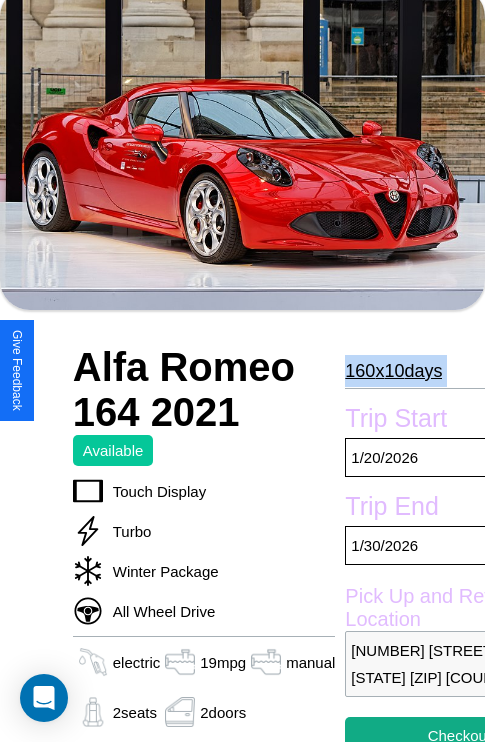 click on "[NUMBER] x [NUMBER] days" at bounding box center (393, 371) 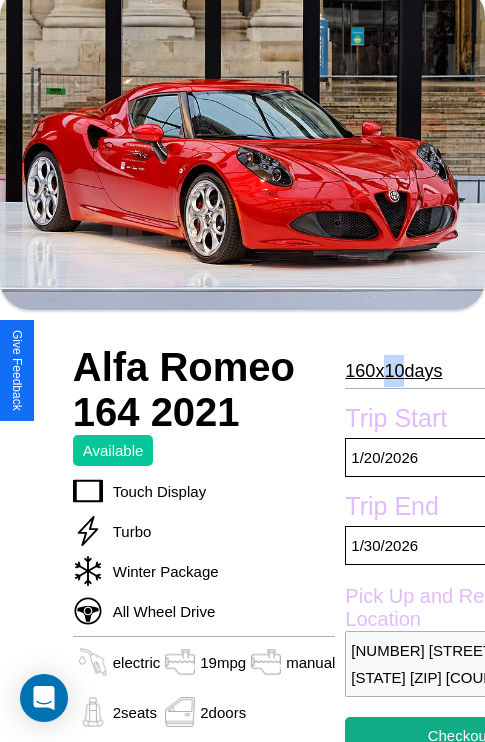 click on "[NUMBER] x [NUMBER] days" at bounding box center [393, 371] 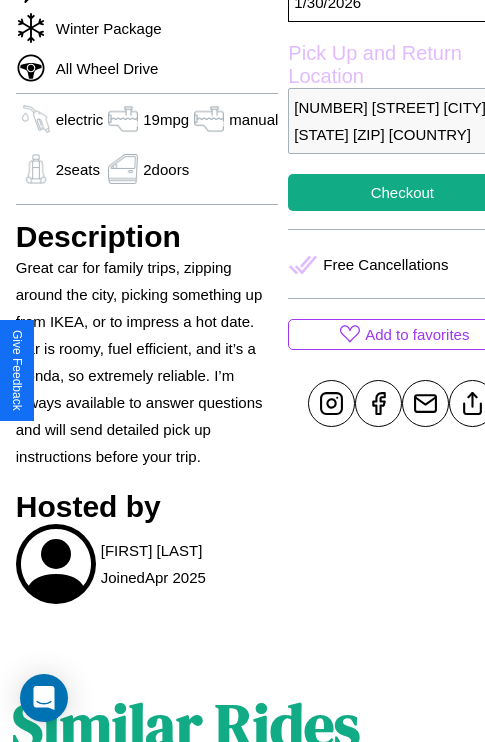 scroll, scrollTop: 669, scrollLeft: 60, axis: both 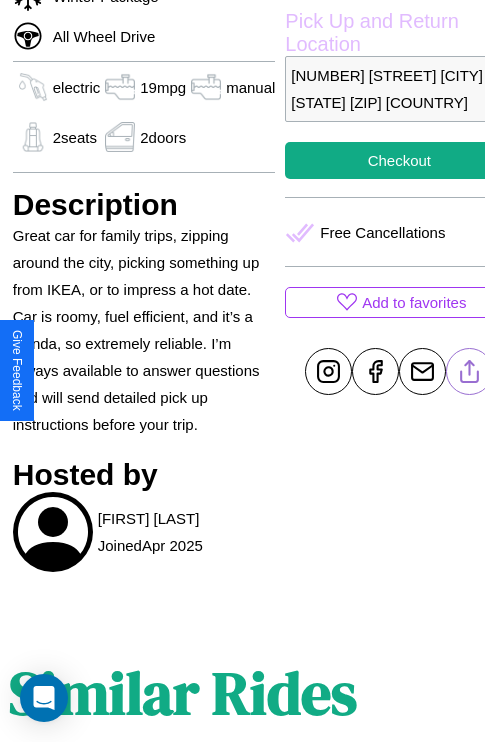 click 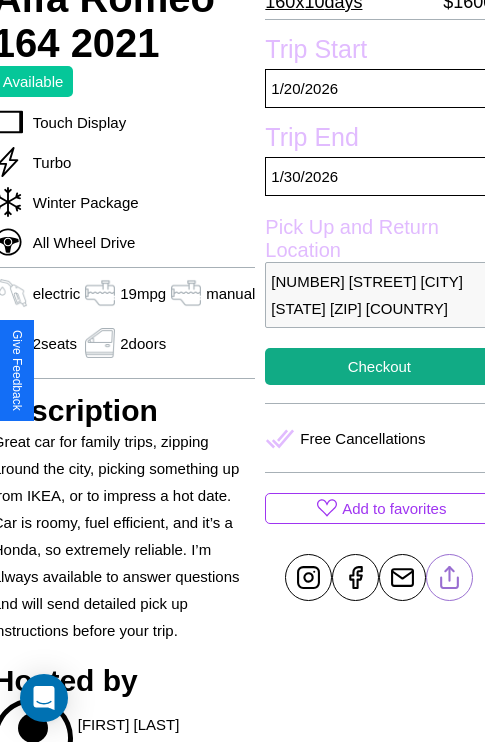 scroll, scrollTop: 458, scrollLeft: 80, axis: both 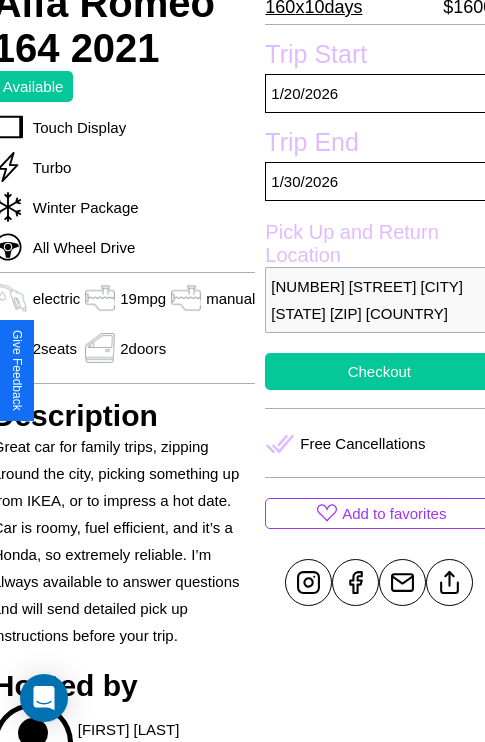 click on "Checkout" at bounding box center (379, 371) 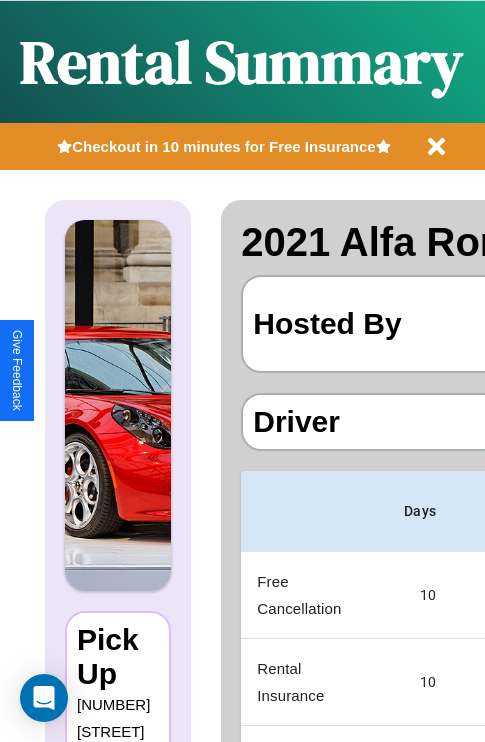 scroll, scrollTop: 0, scrollLeft: 378, axis: horizontal 